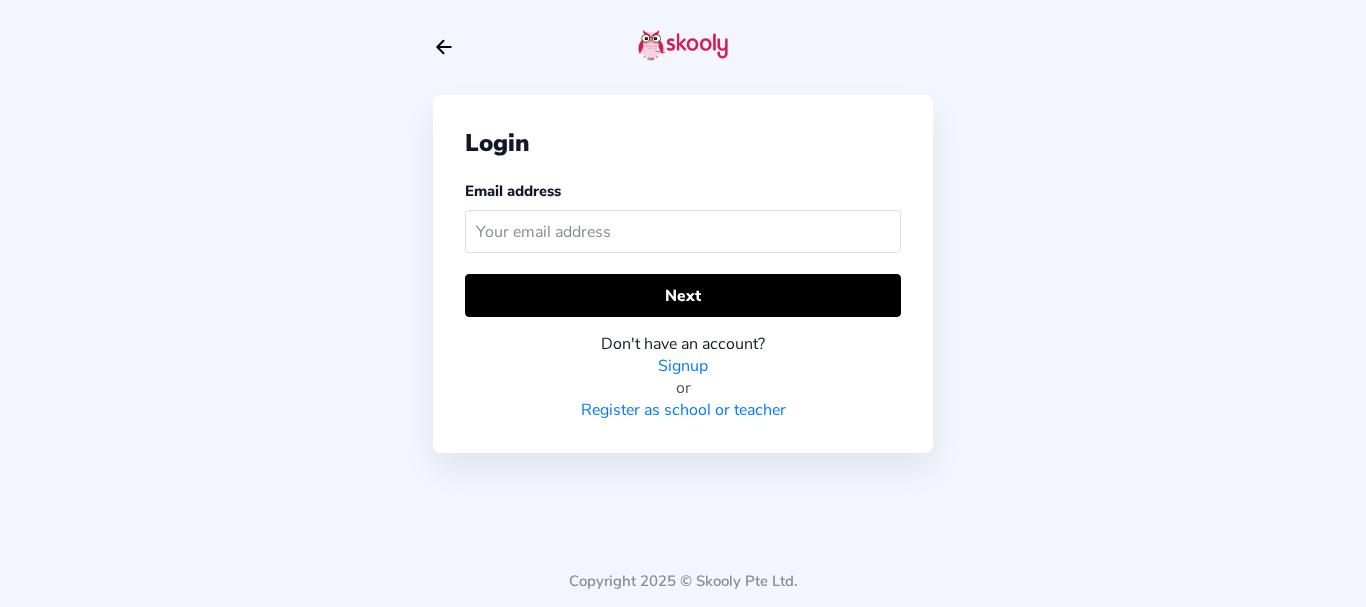 scroll, scrollTop: 0, scrollLeft: 0, axis: both 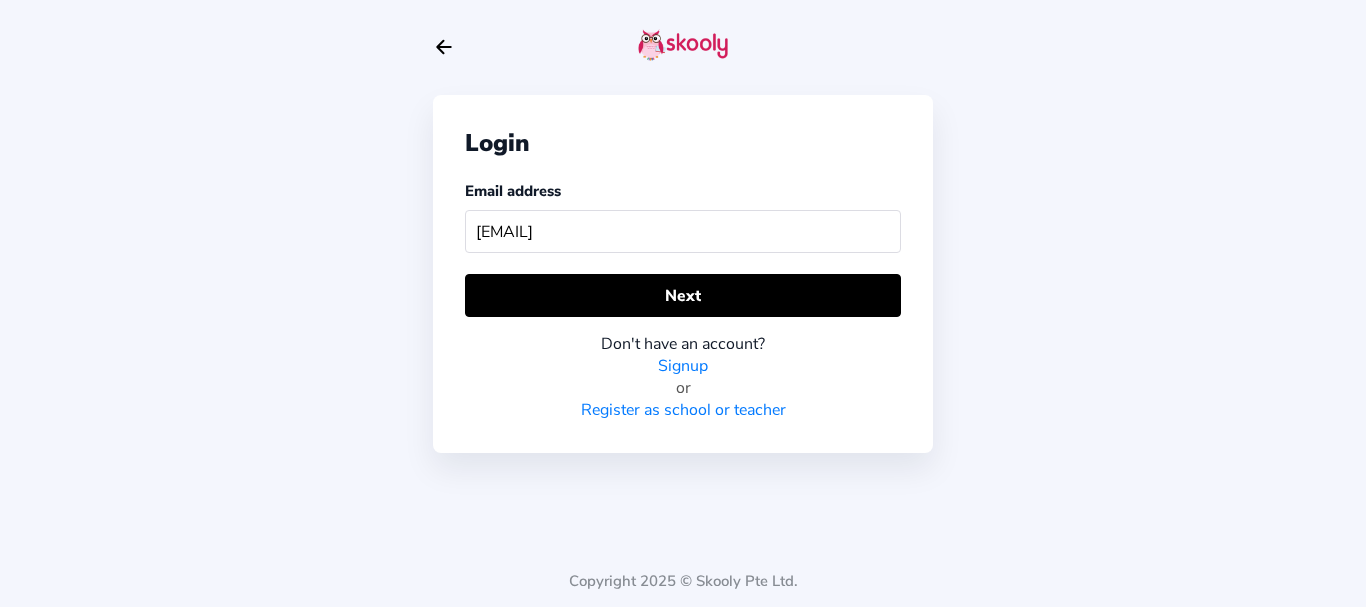 type on "qaskooly1@example.com" 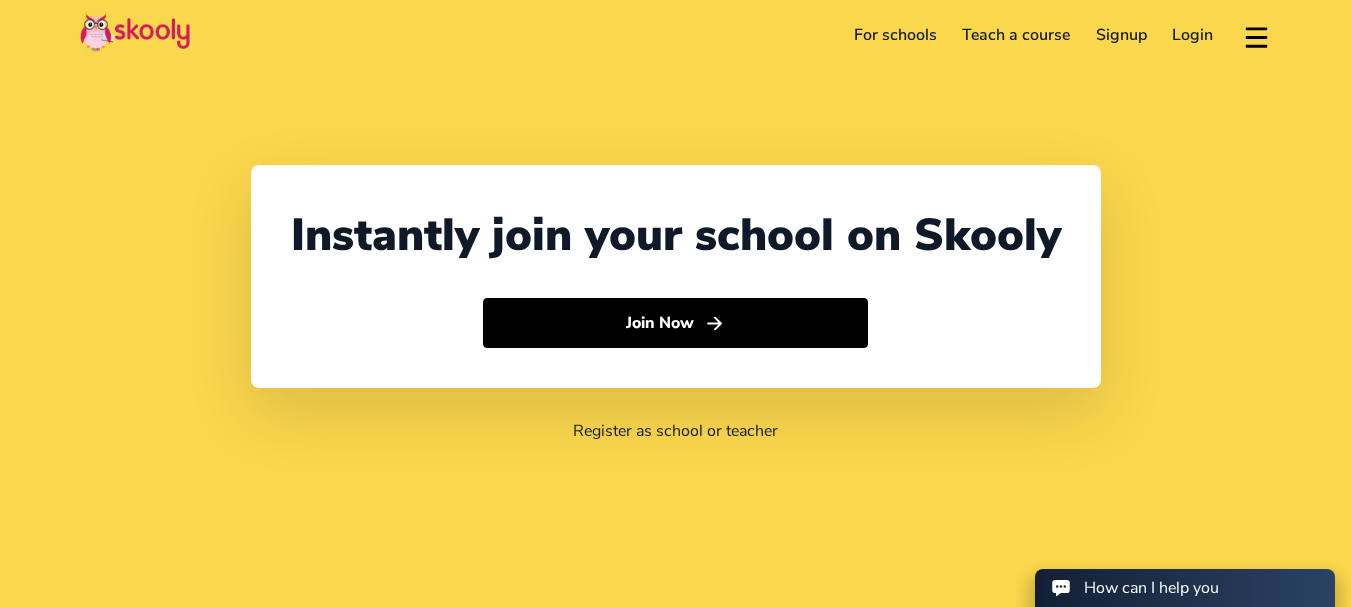 select on "91" 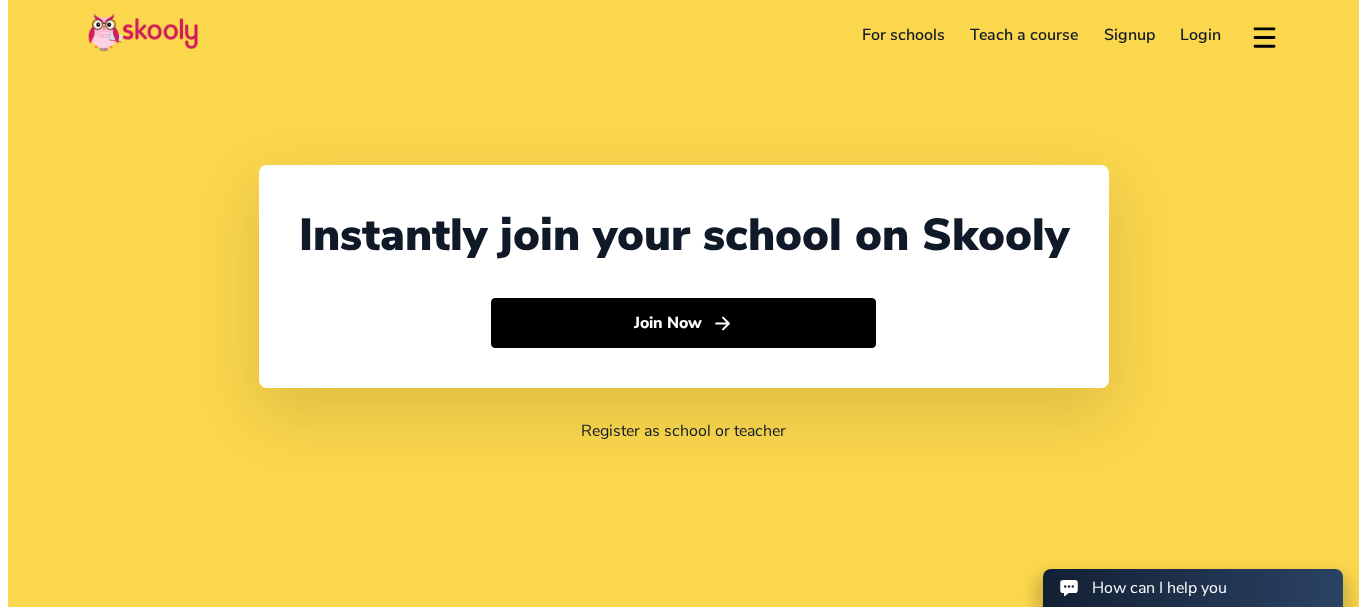 scroll, scrollTop: 0, scrollLeft: 0, axis: both 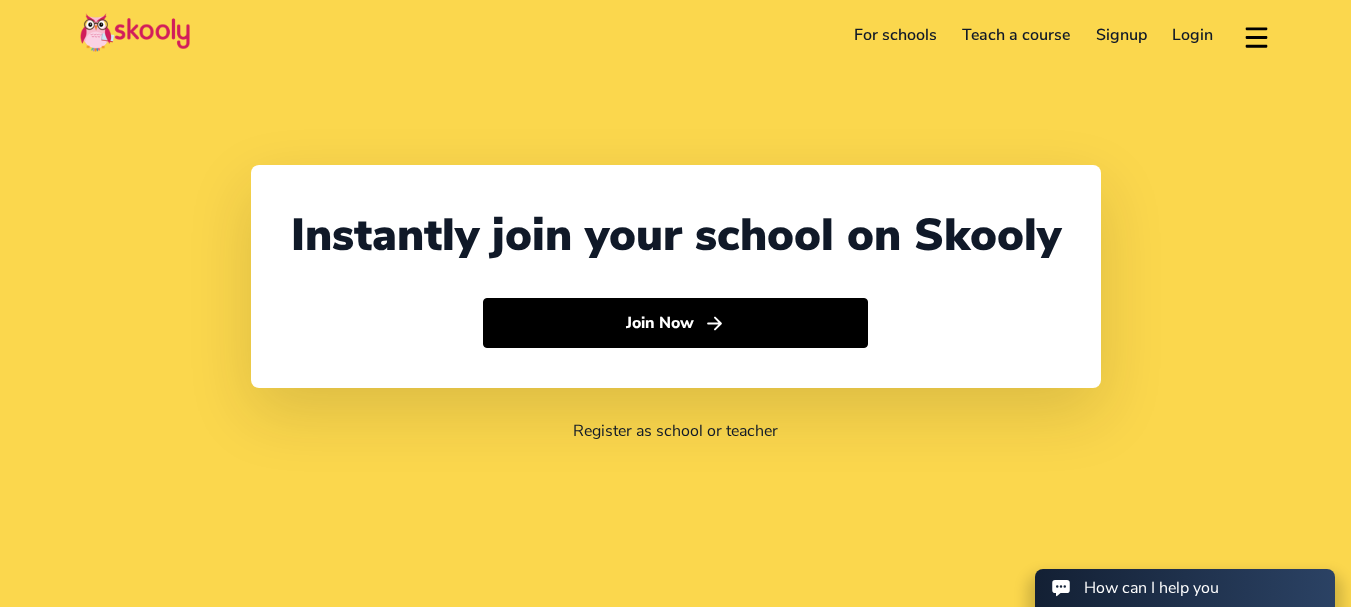 click on "Login" 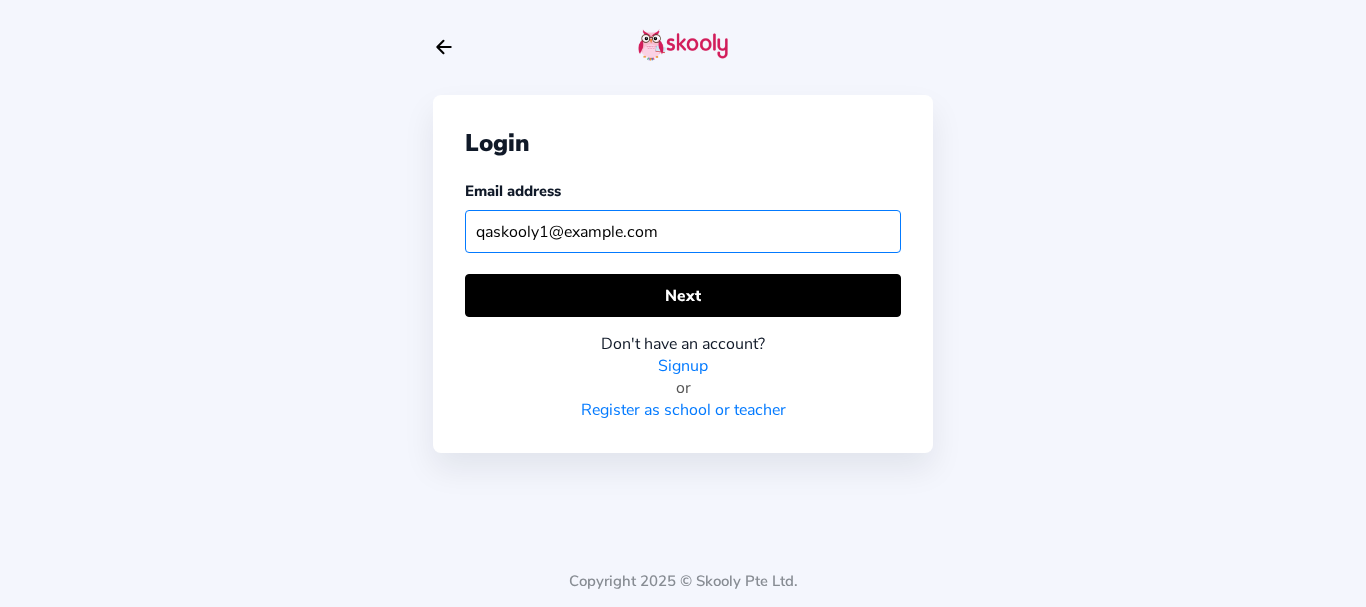 click on "[EMAIL]" 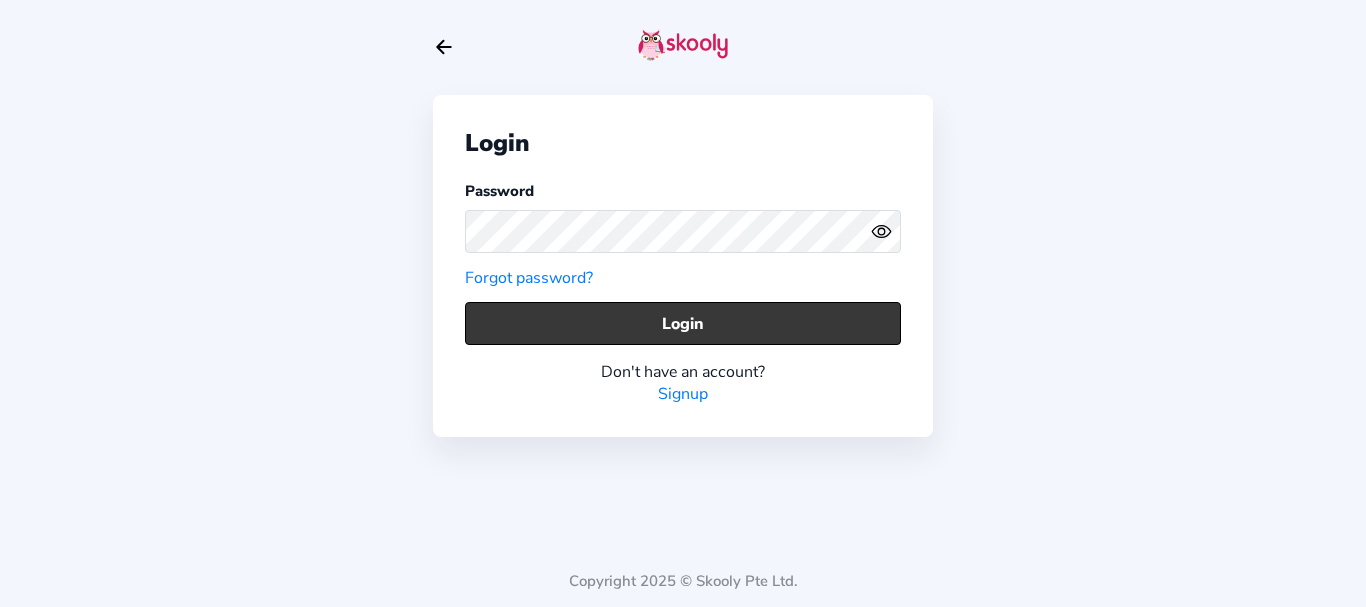 click on "Login" 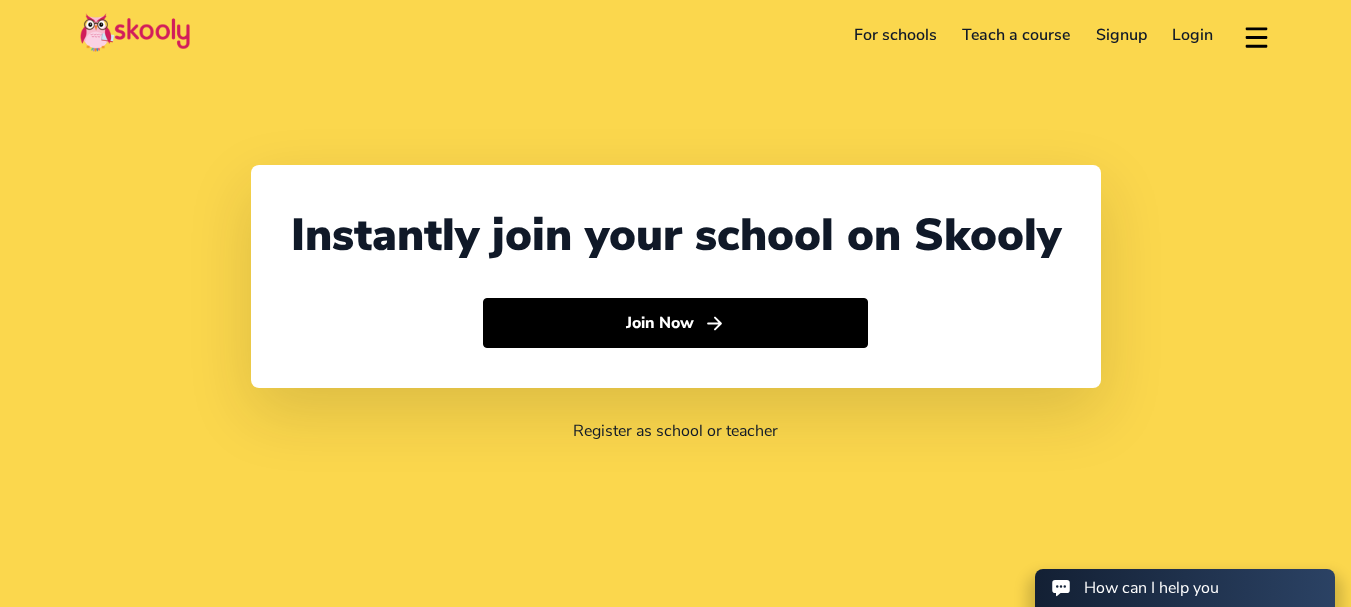 click on "Login" 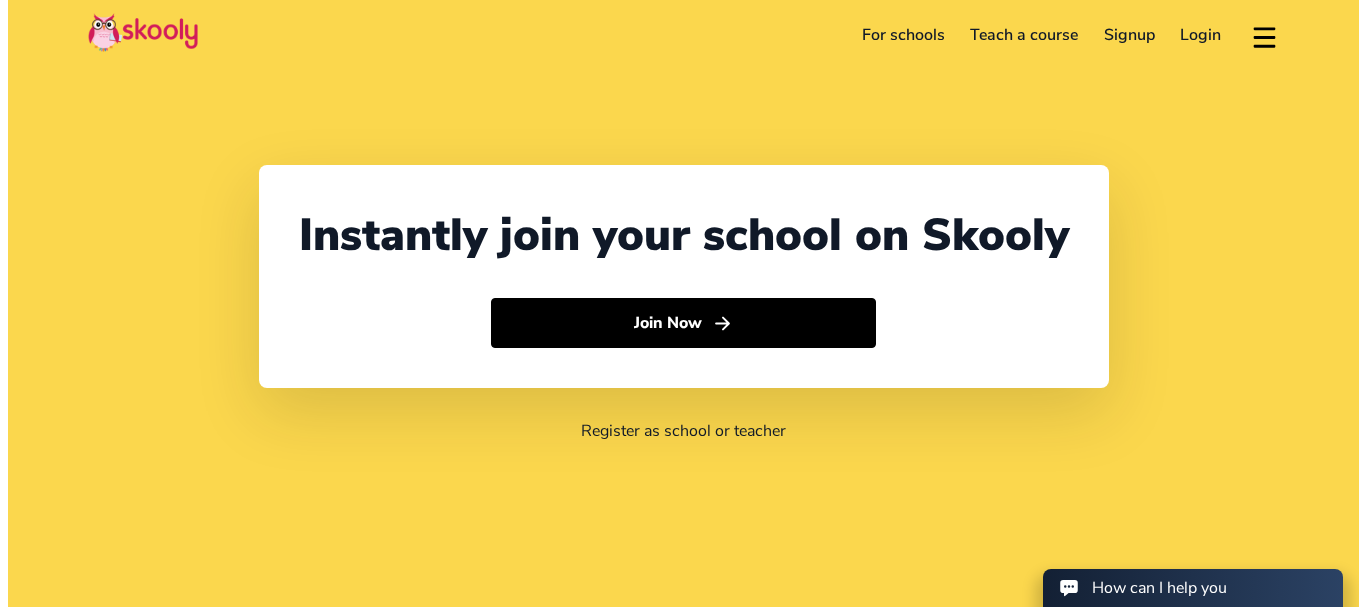 scroll, scrollTop: 0, scrollLeft: 0, axis: both 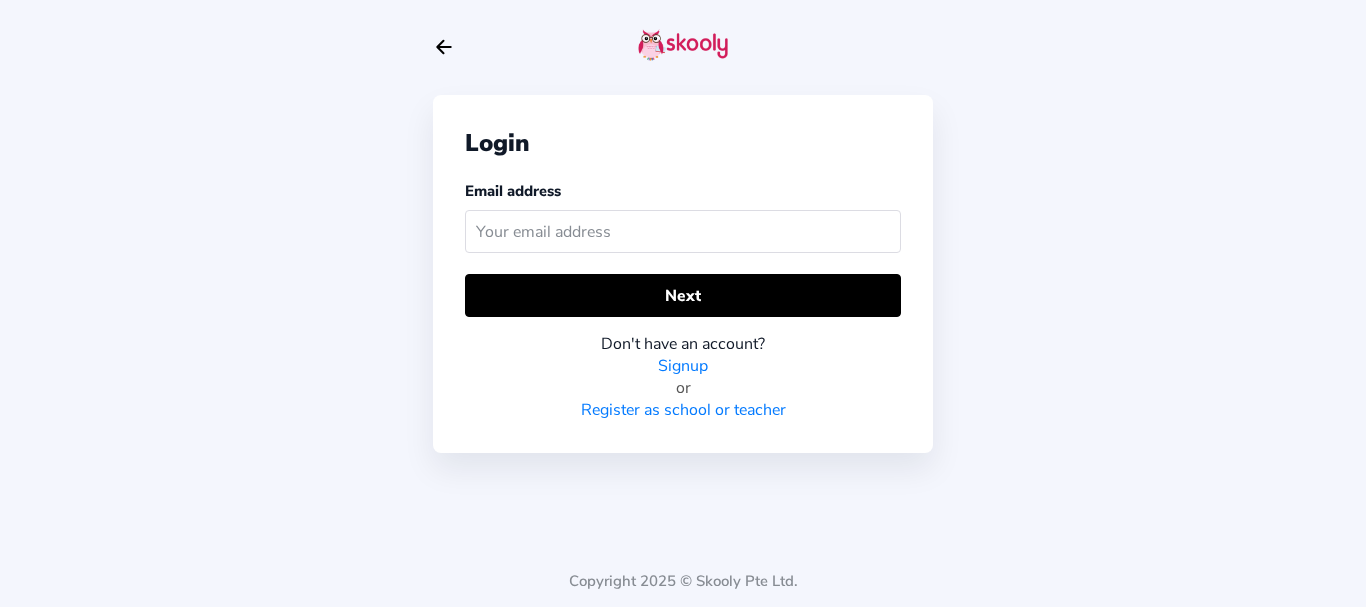 click 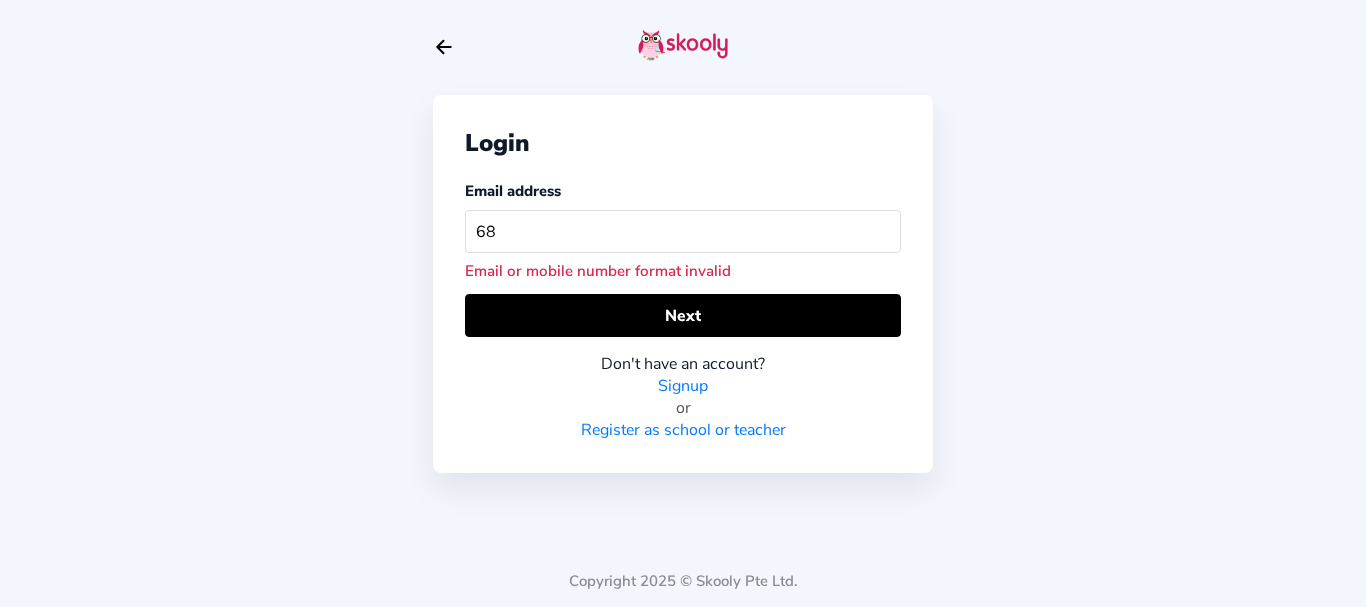 type on "6" 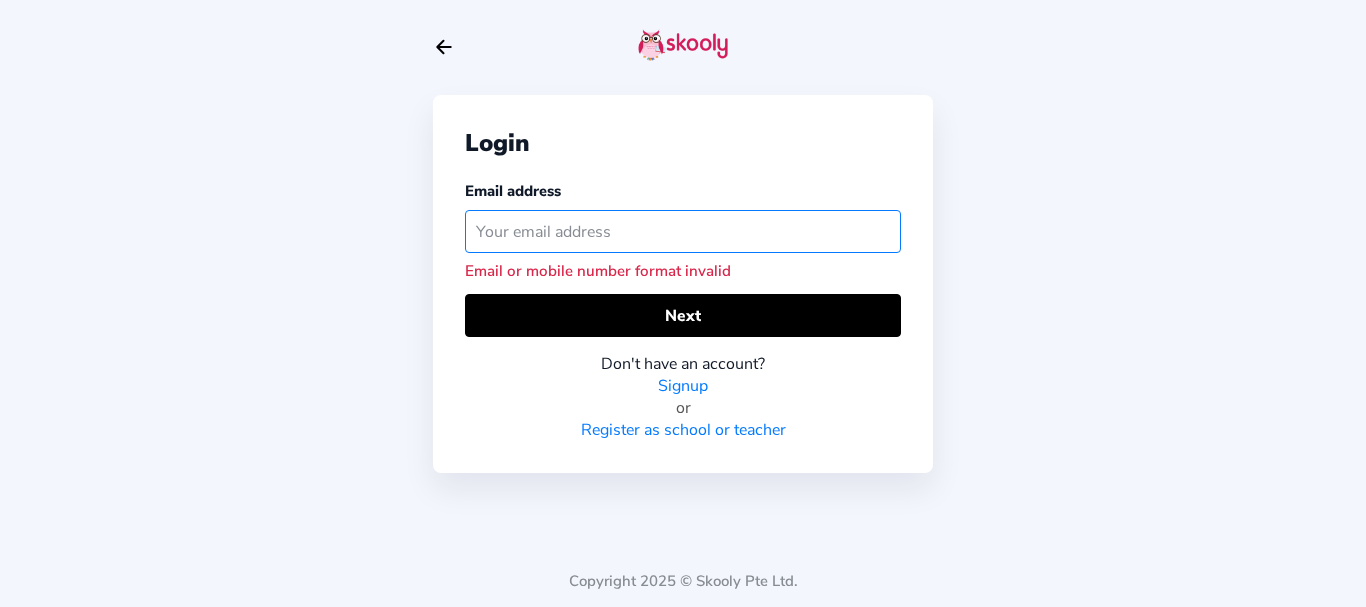 click 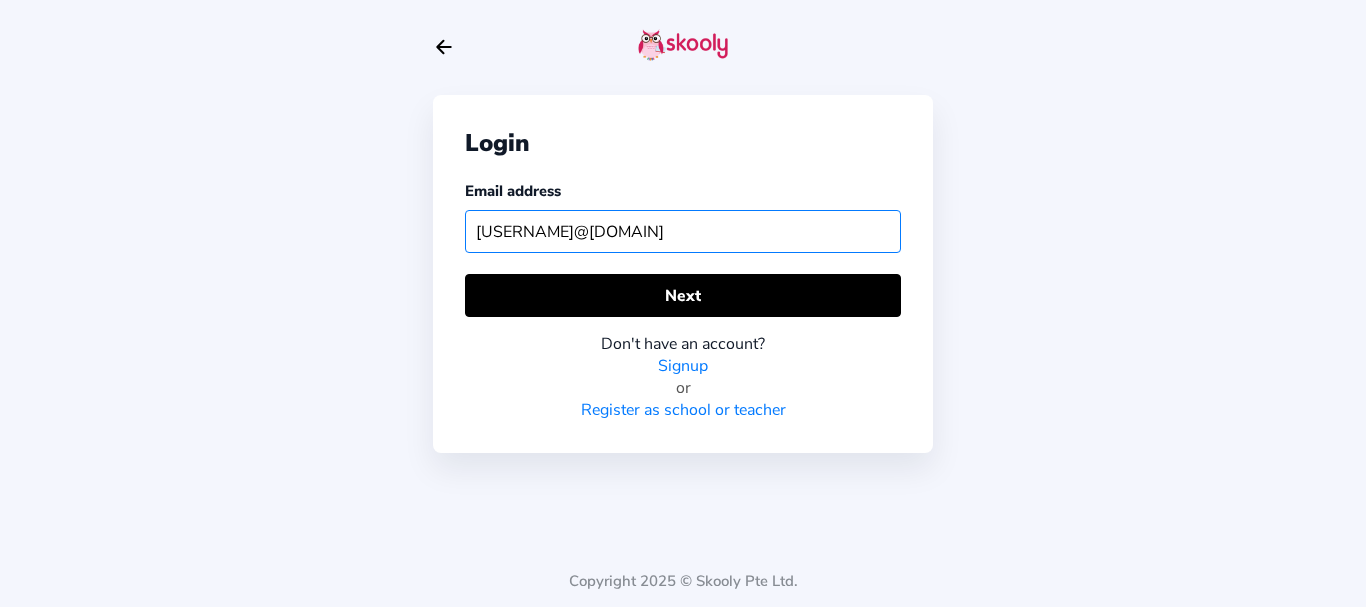 click on "qaskooly1@example.com" 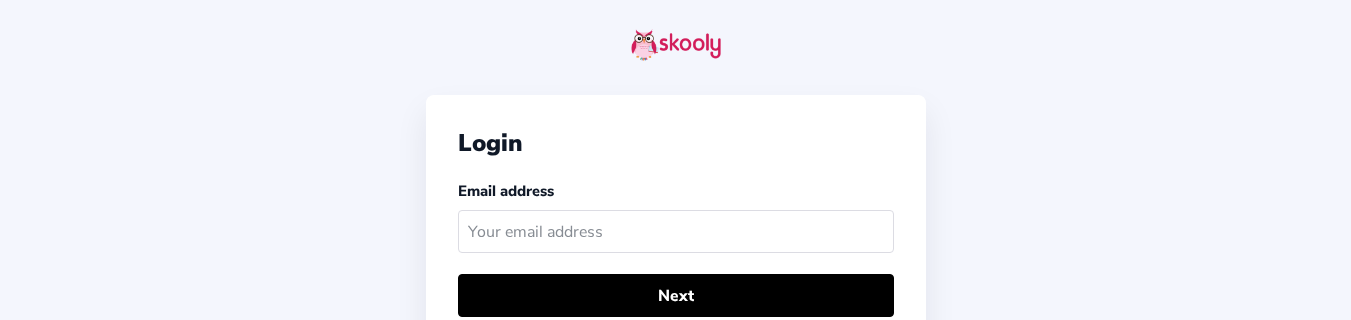 scroll, scrollTop: 0, scrollLeft: 0, axis: both 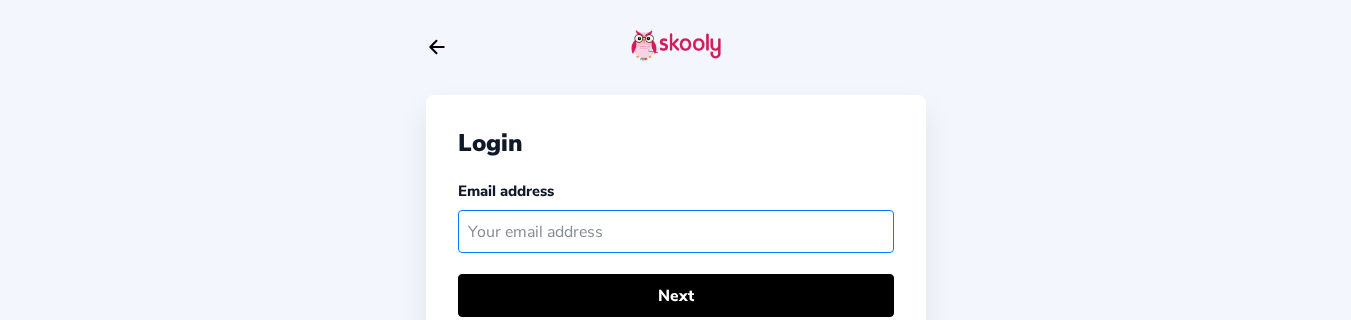 click 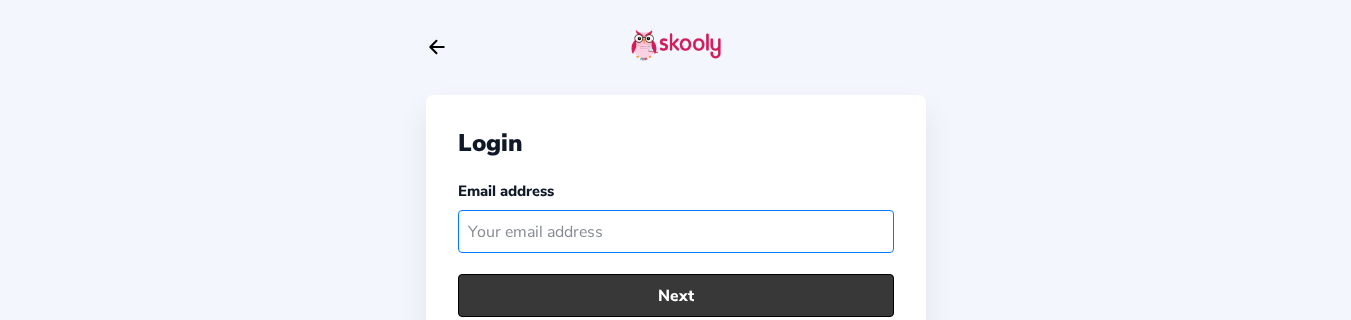 paste on "[EMAIL]" 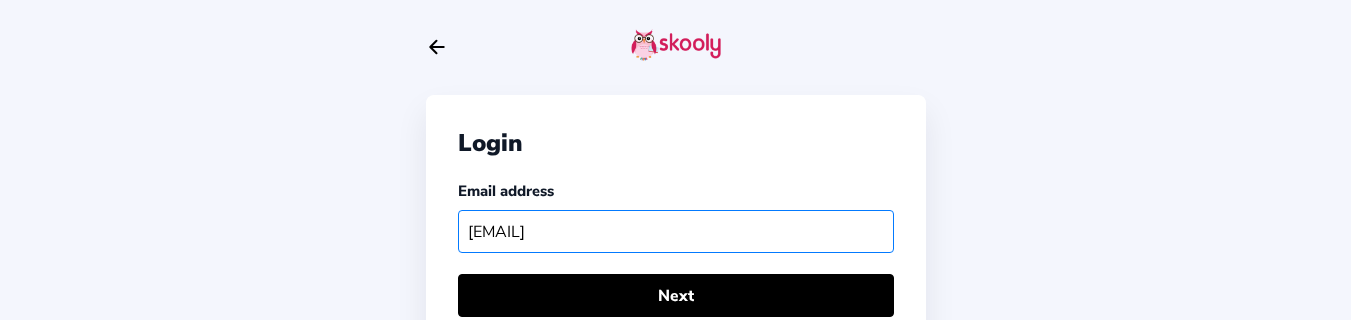click on "qaskooly1@example.com" 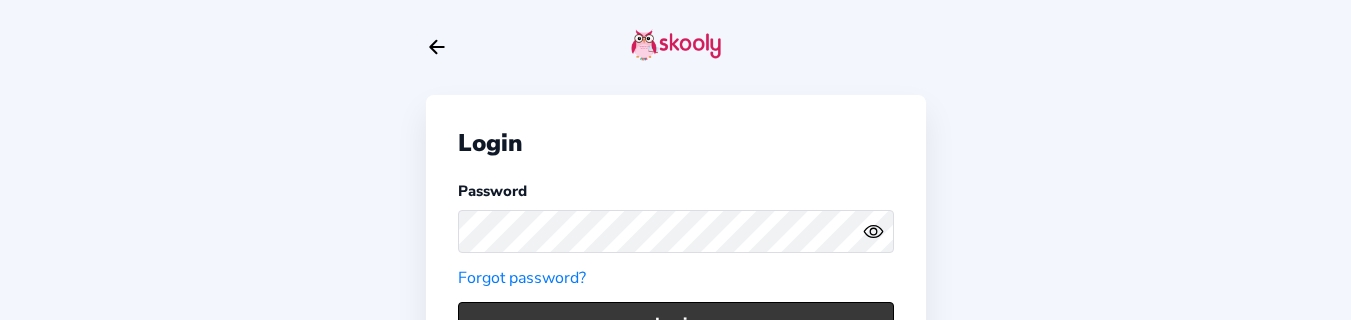 click on "Login" 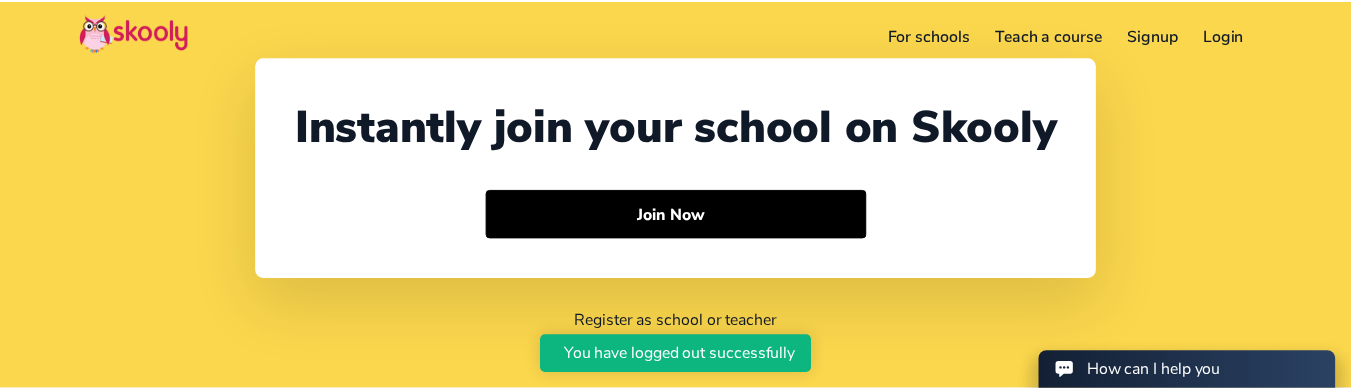 scroll, scrollTop: 0, scrollLeft: 0, axis: both 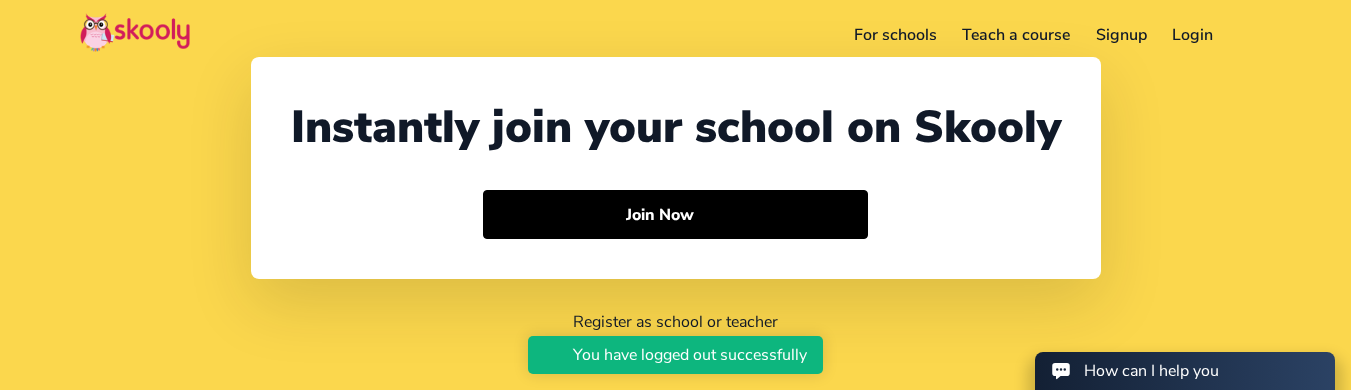 click on "Login" 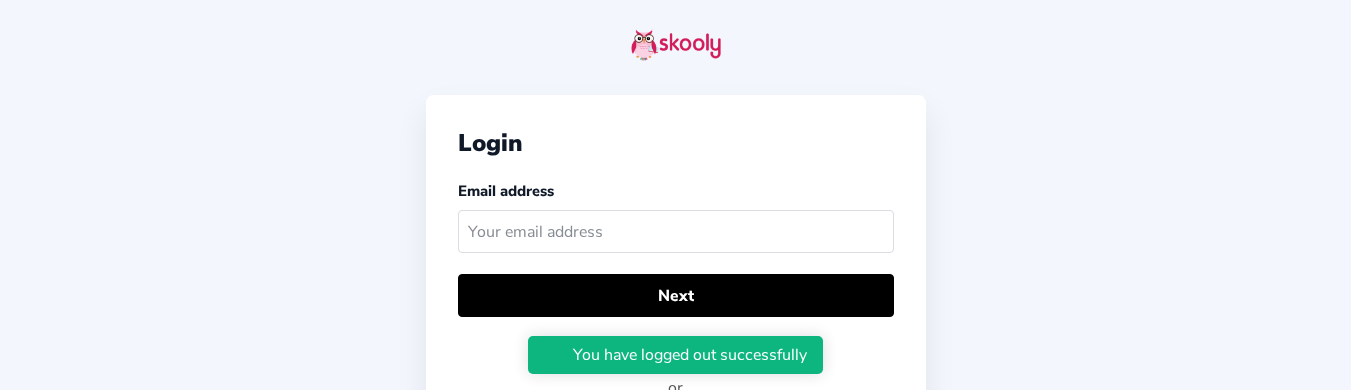 scroll, scrollTop: 0, scrollLeft: 0, axis: both 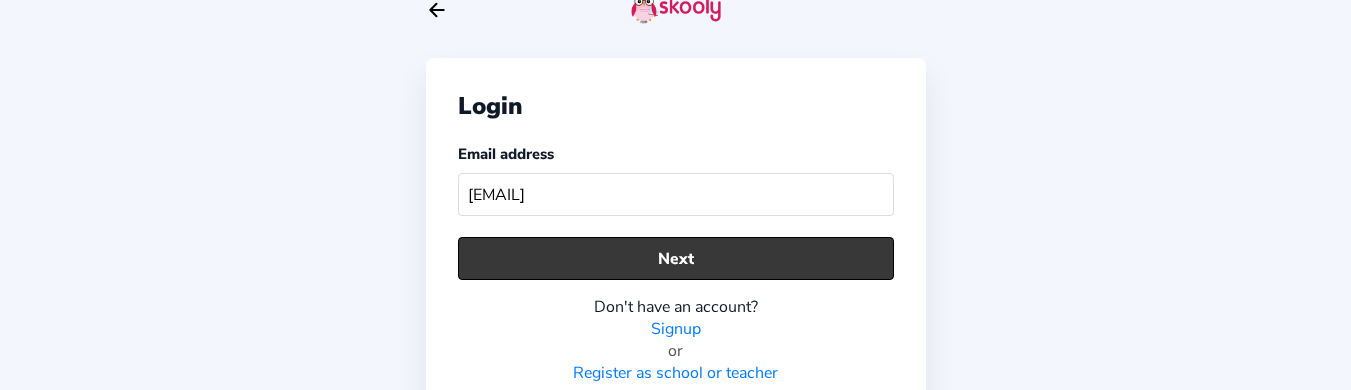 click on "Next" 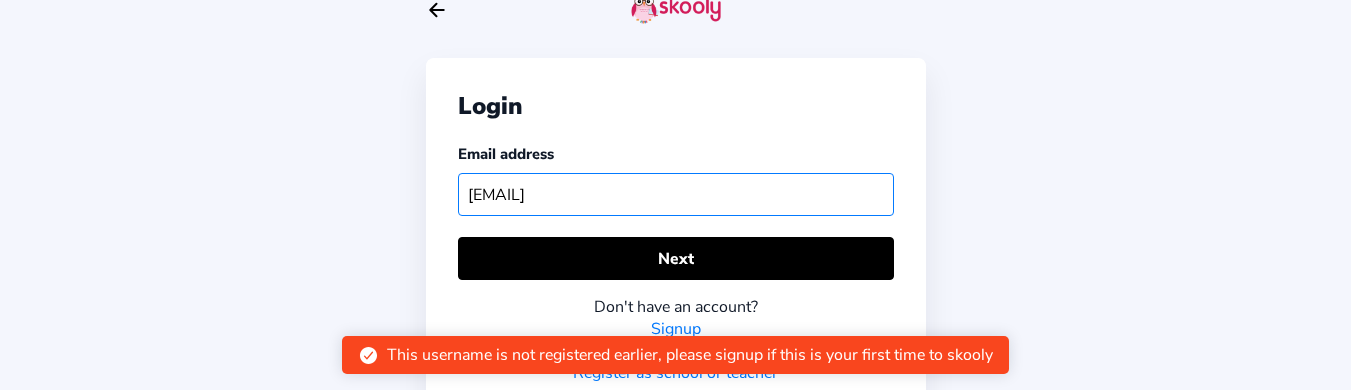 click on "[EMAIL]" 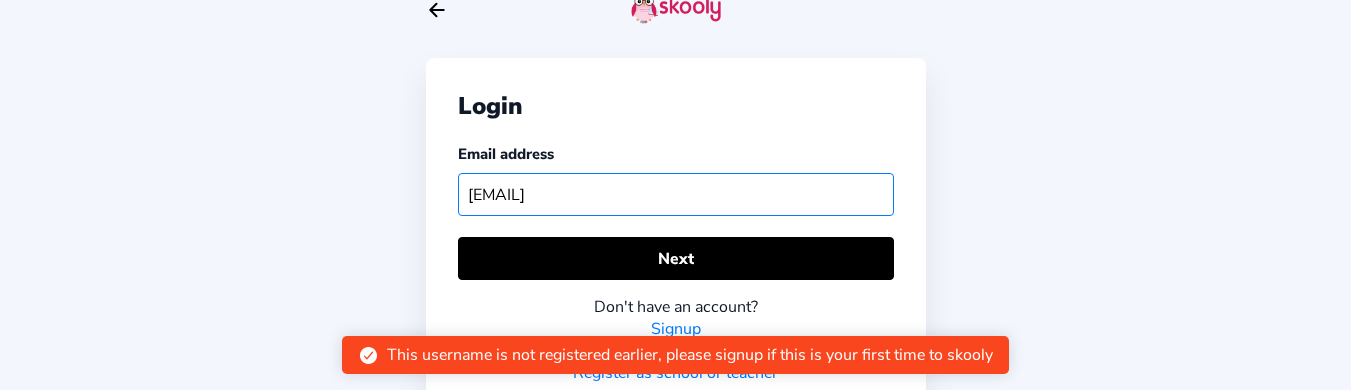 click on "[EMAIL]" 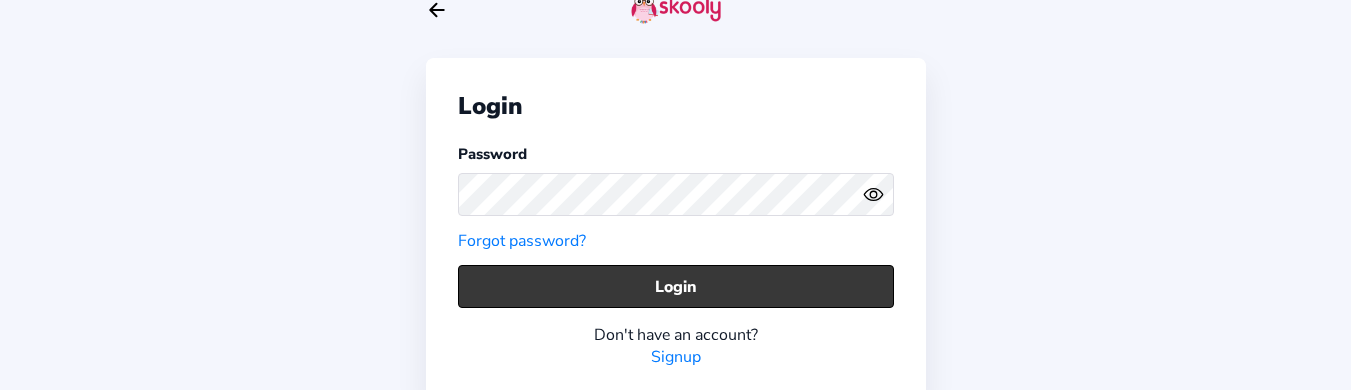 click on "Login" 